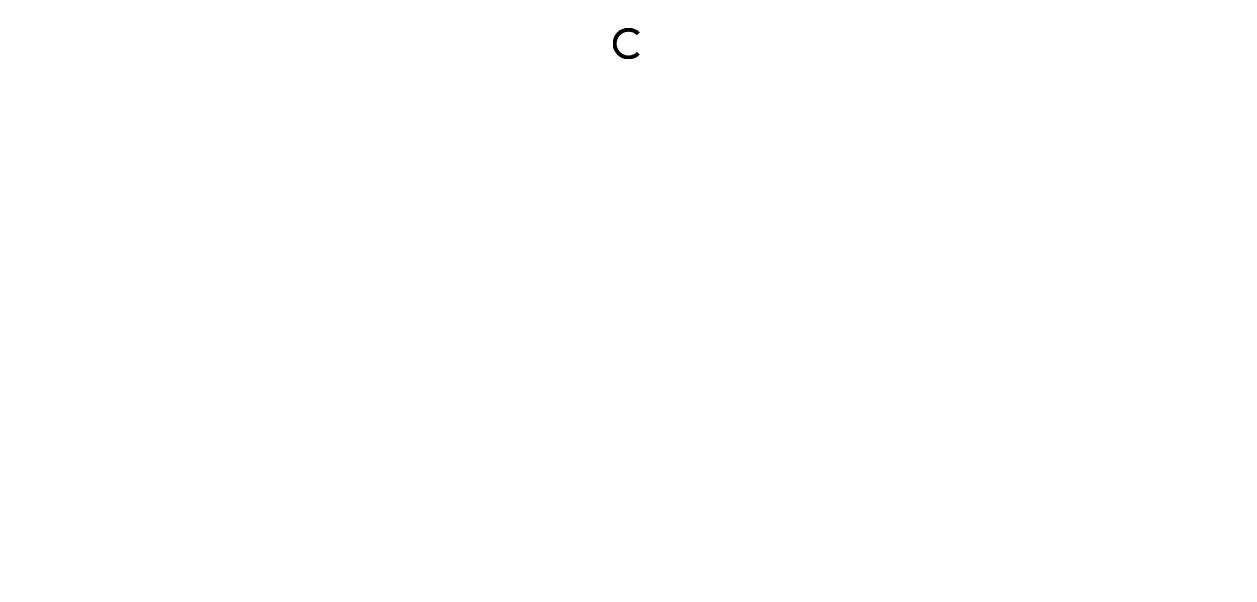 scroll, scrollTop: 0, scrollLeft: 0, axis: both 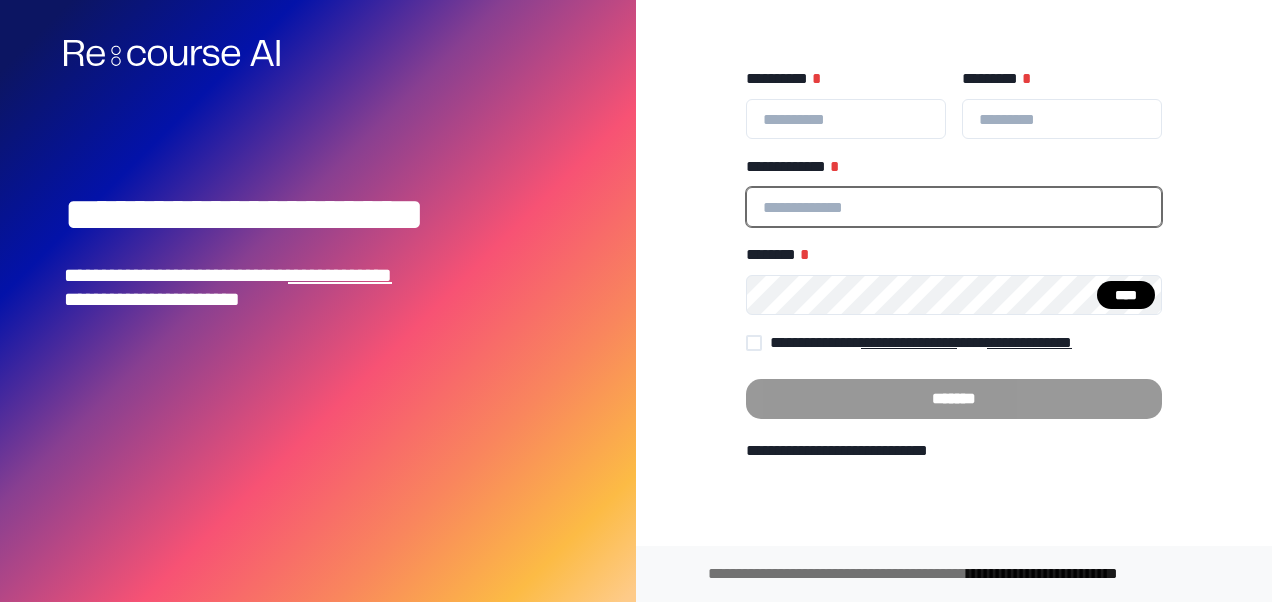 type on "**********" 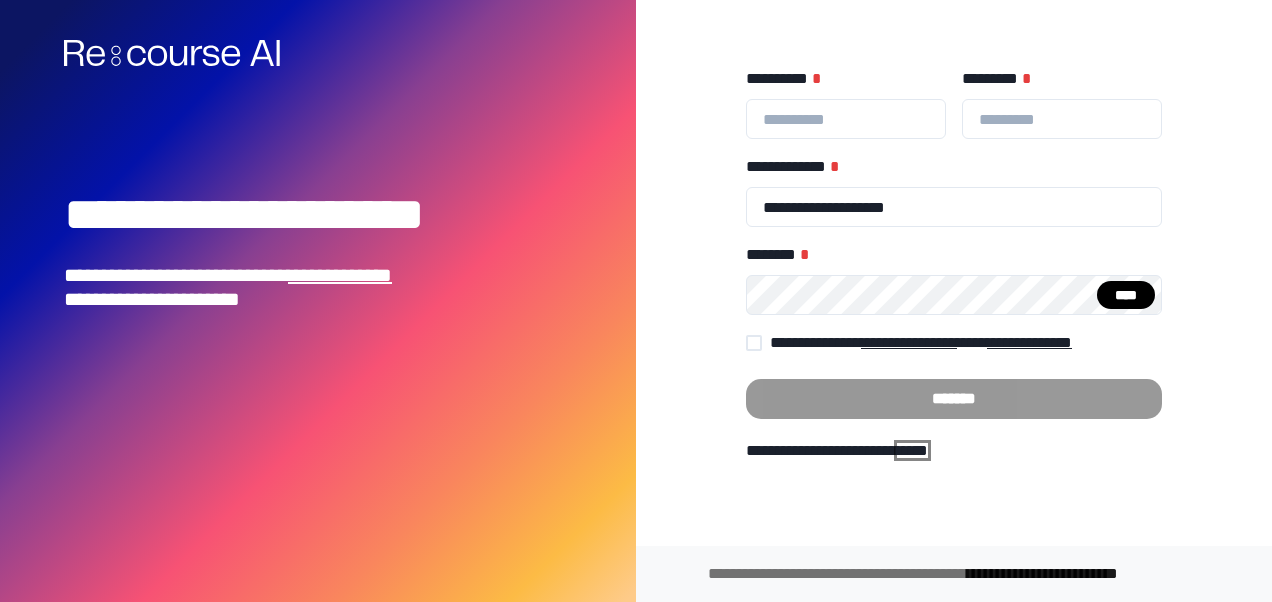 click on "*****" at bounding box center (912, 450) 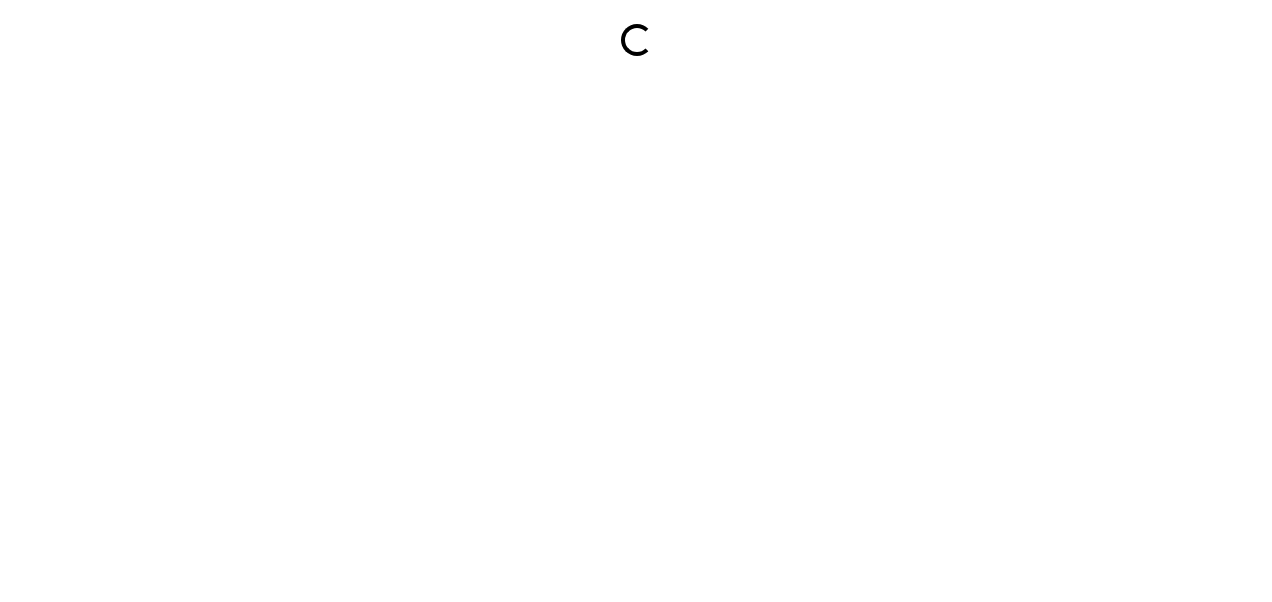 scroll, scrollTop: 0, scrollLeft: 0, axis: both 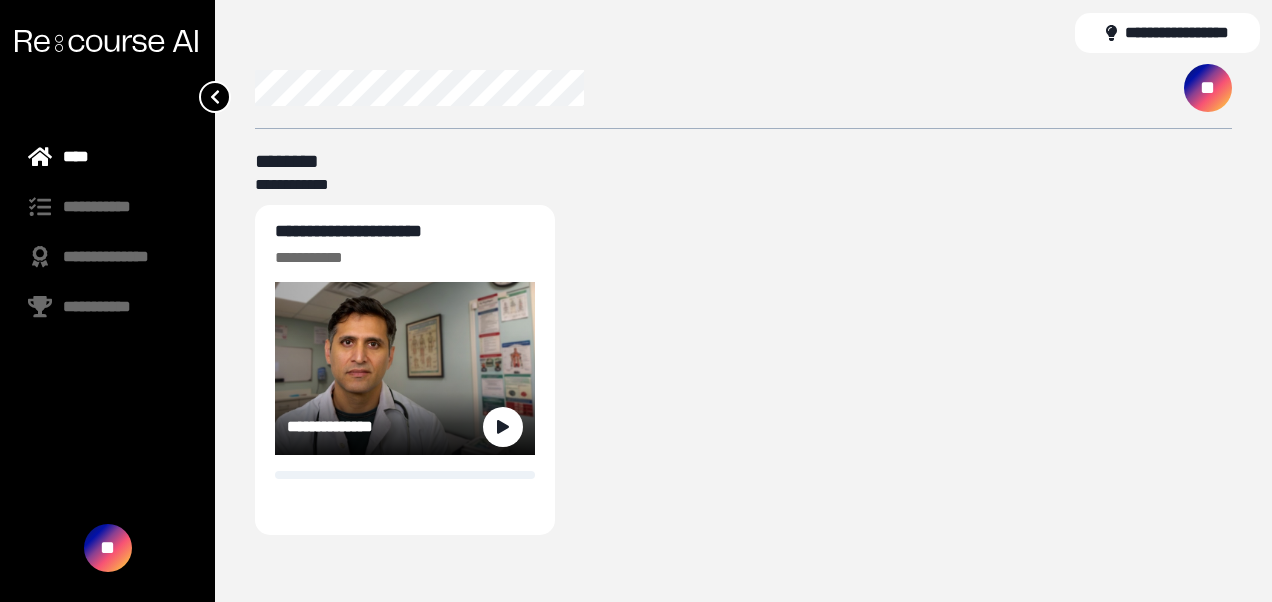 click on "**********" at bounding box center [348, 231] 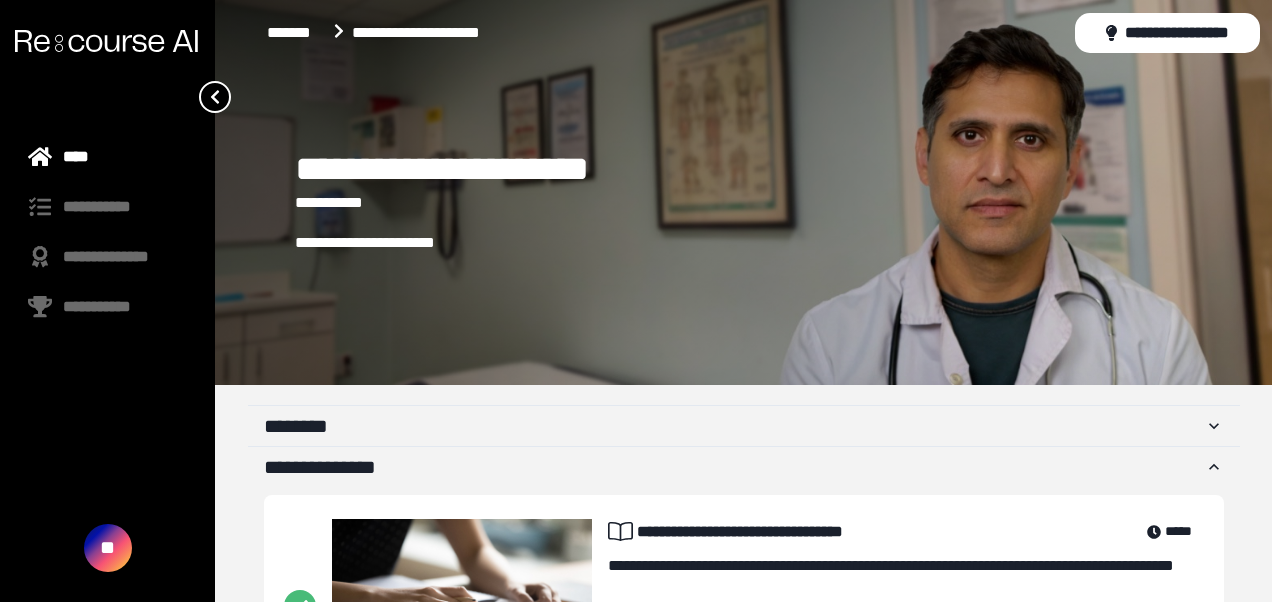scroll, scrollTop: 391, scrollLeft: 0, axis: vertical 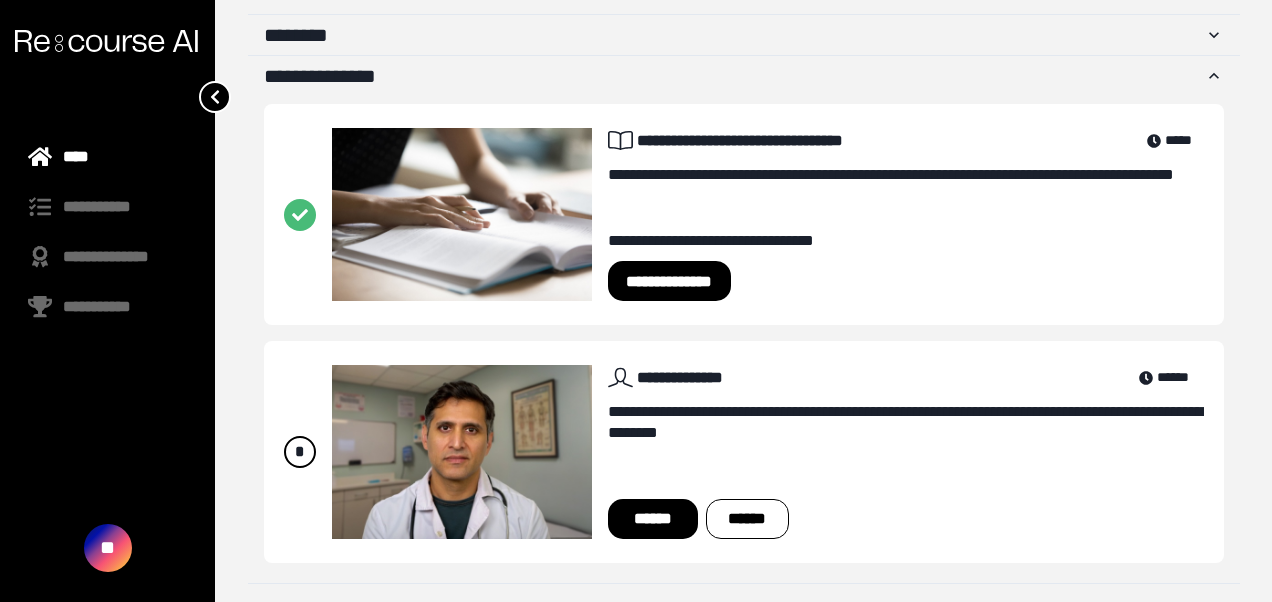 click on "******" at bounding box center (653, 519) 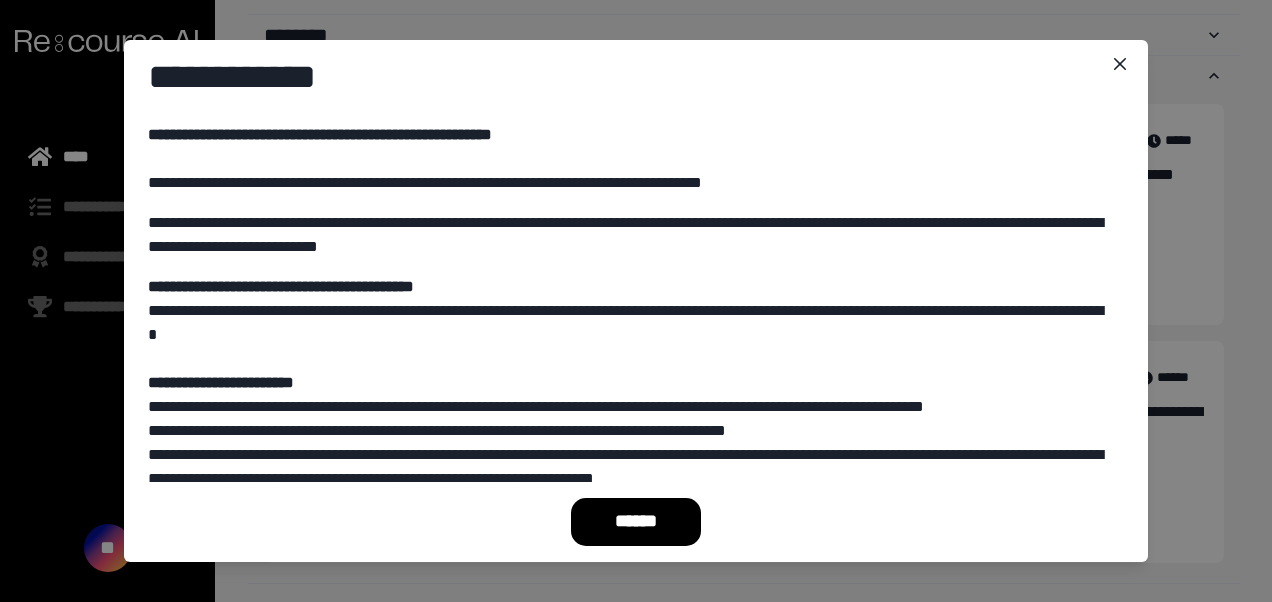 click on "******" at bounding box center (636, 522) 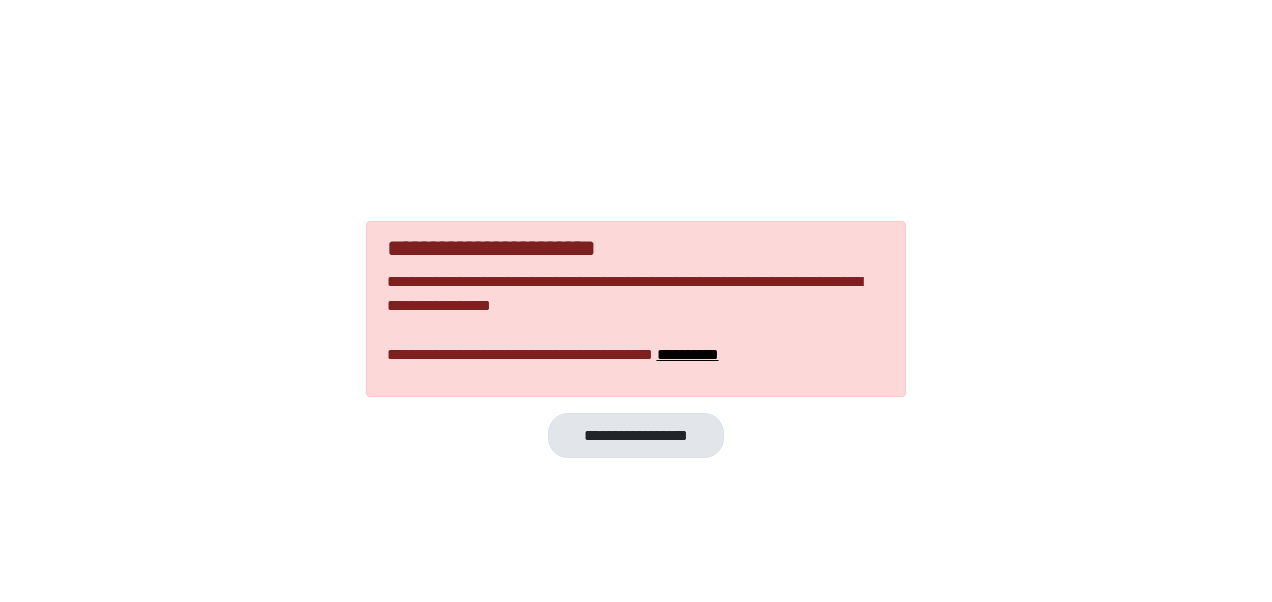 click on "**********" at bounding box center (636, 435) 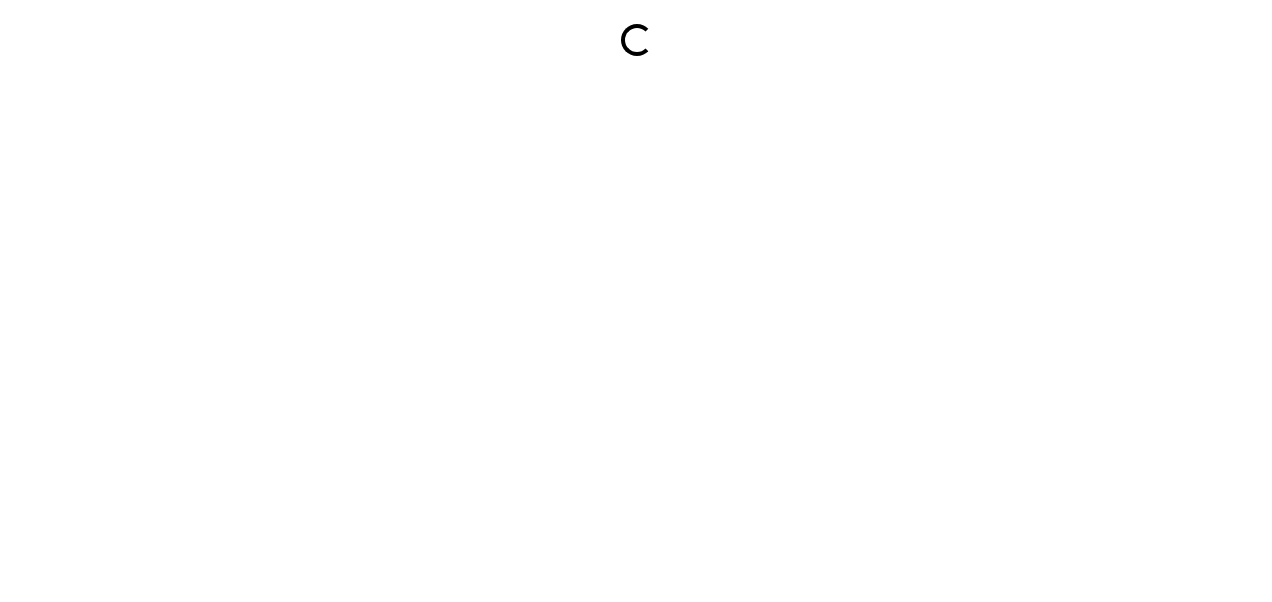 scroll, scrollTop: 0, scrollLeft: 0, axis: both 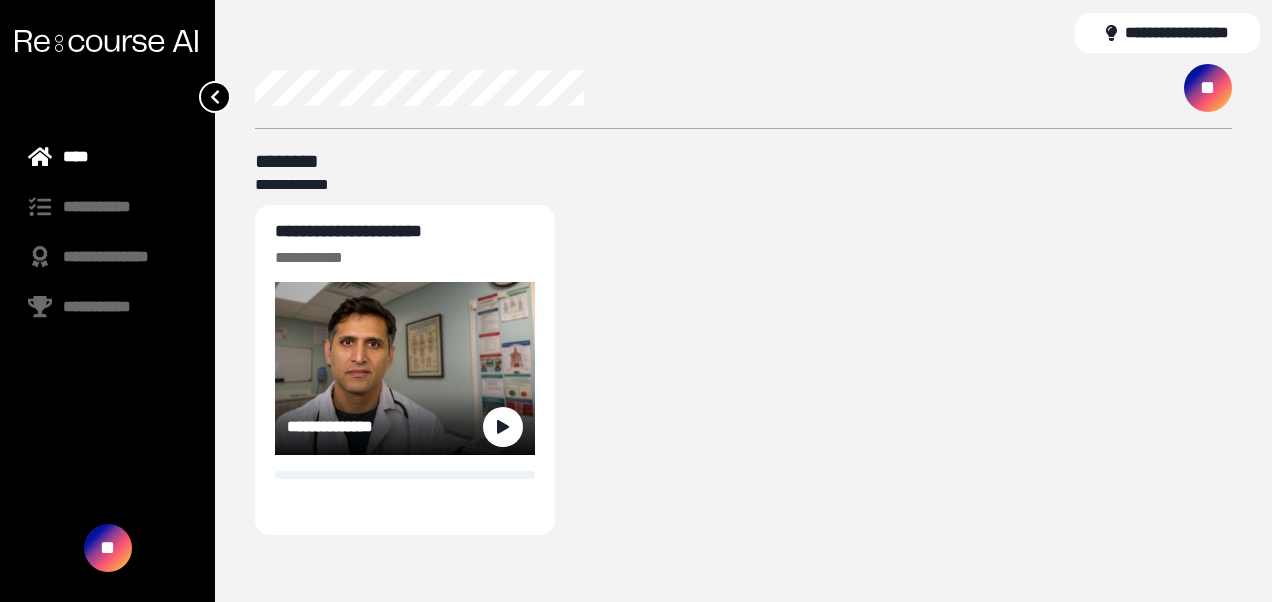 click on "**********" at bounding box center [348, 231] 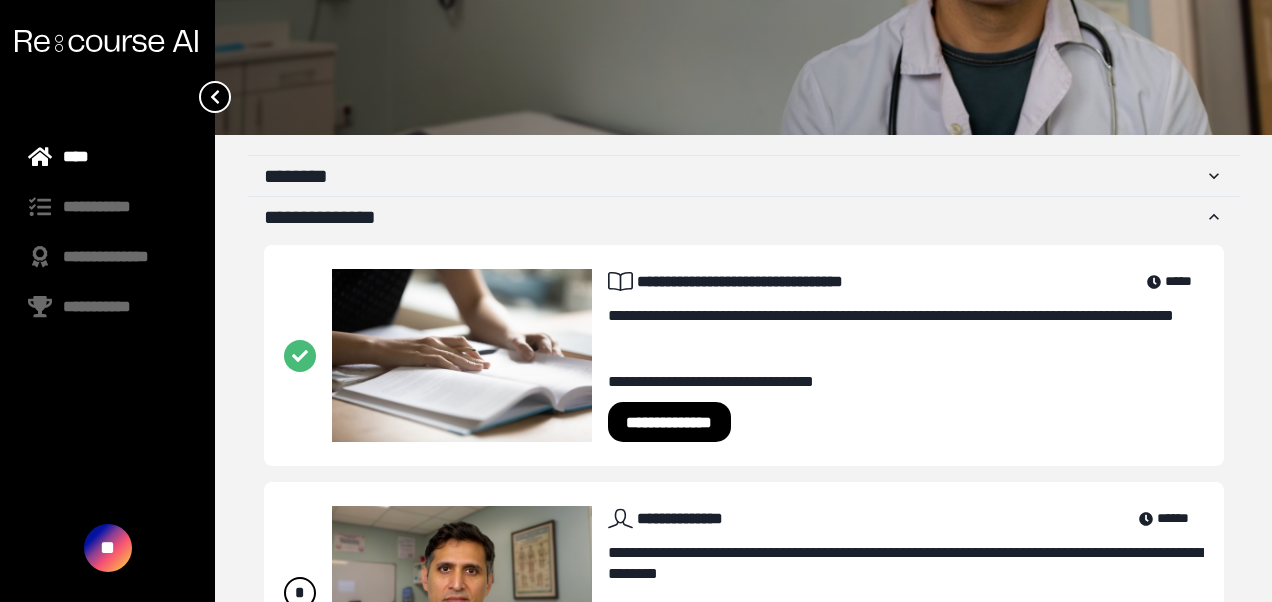 scroll, scrollTop: 391, scrollLeft: 0, axis: vertical 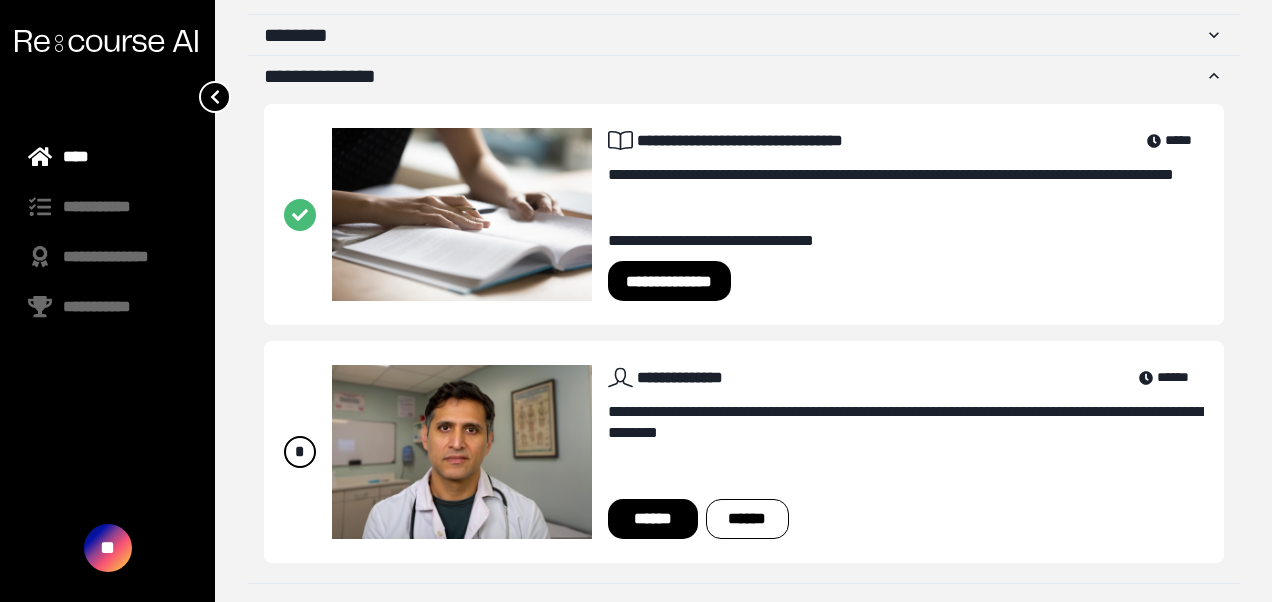 click on "******" at bounding box center [653, 519] 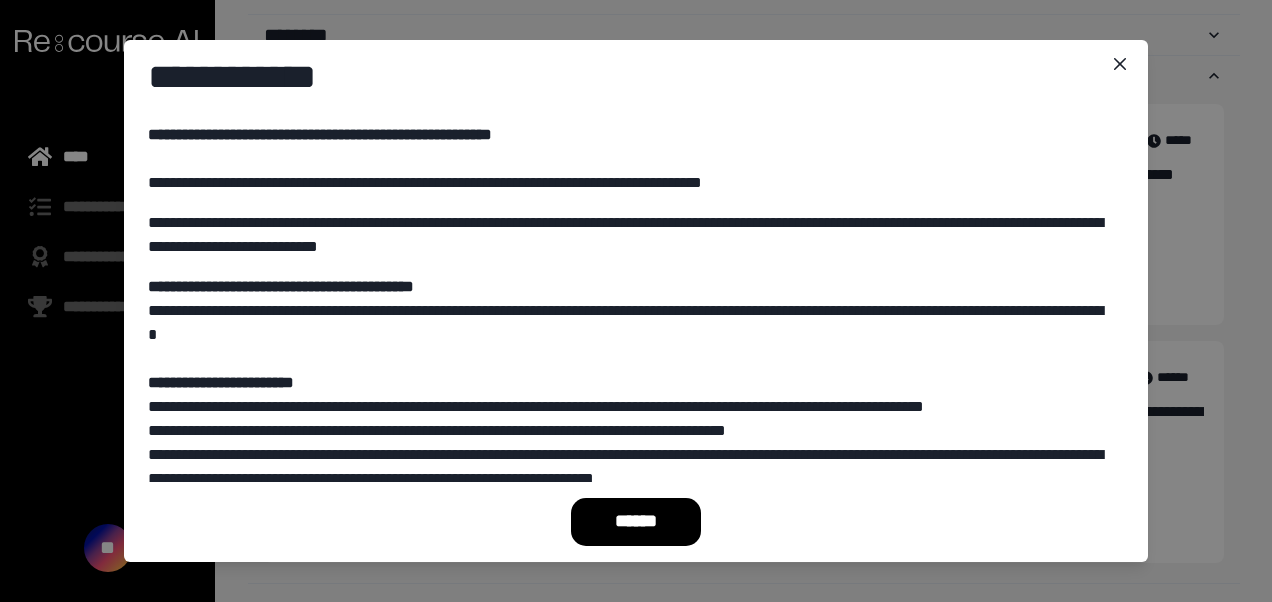 click on "******" at bounding box center [636, 522] 